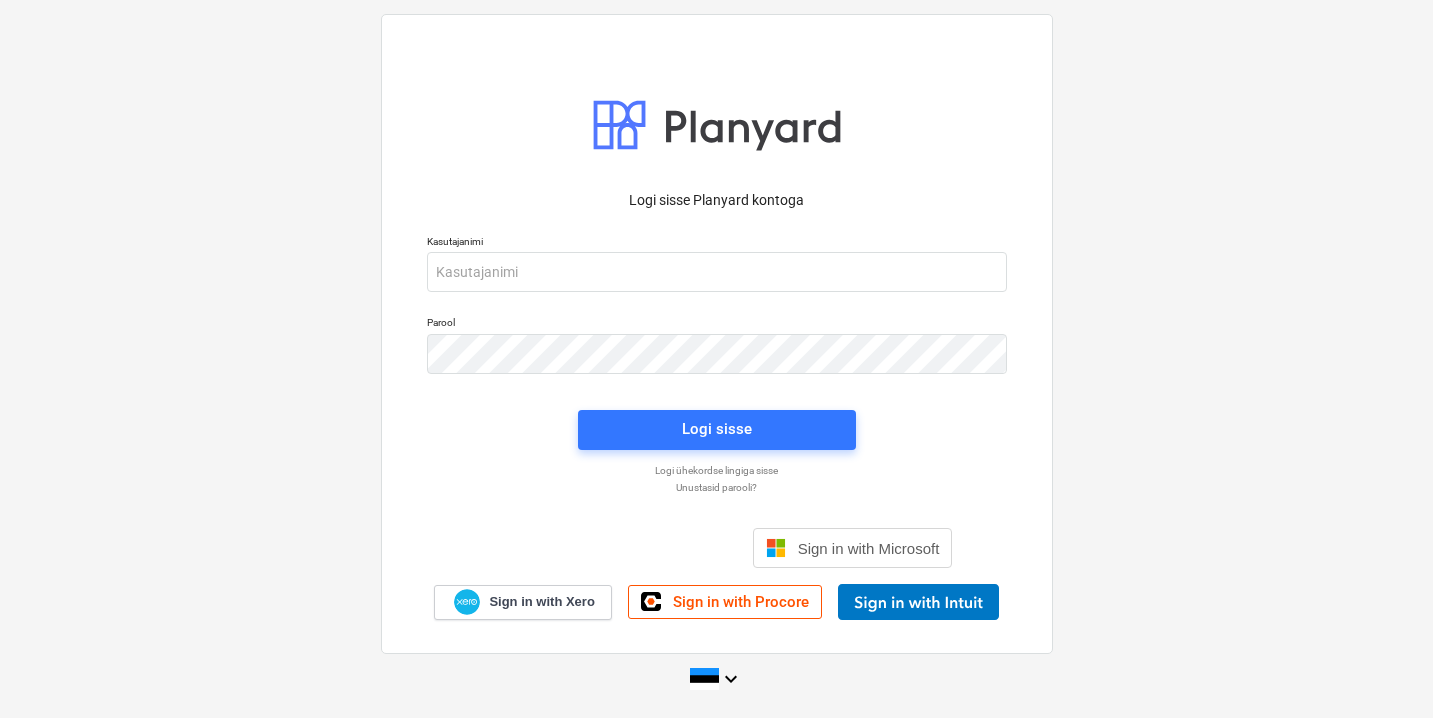 scroll, scrollTop: 0, scrollLeft: 0, axis: both 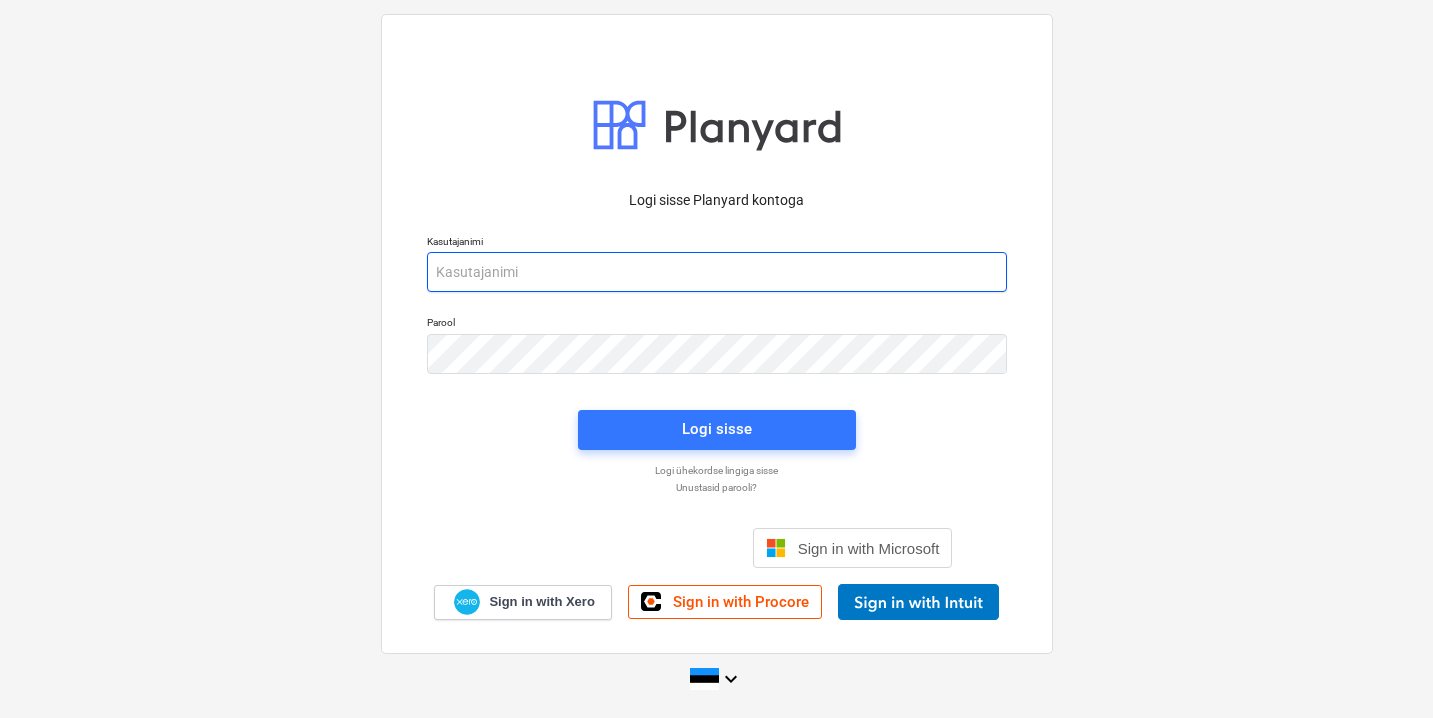 type on "[EMAIL_ADDRESS][DOMAIN_NAME]" 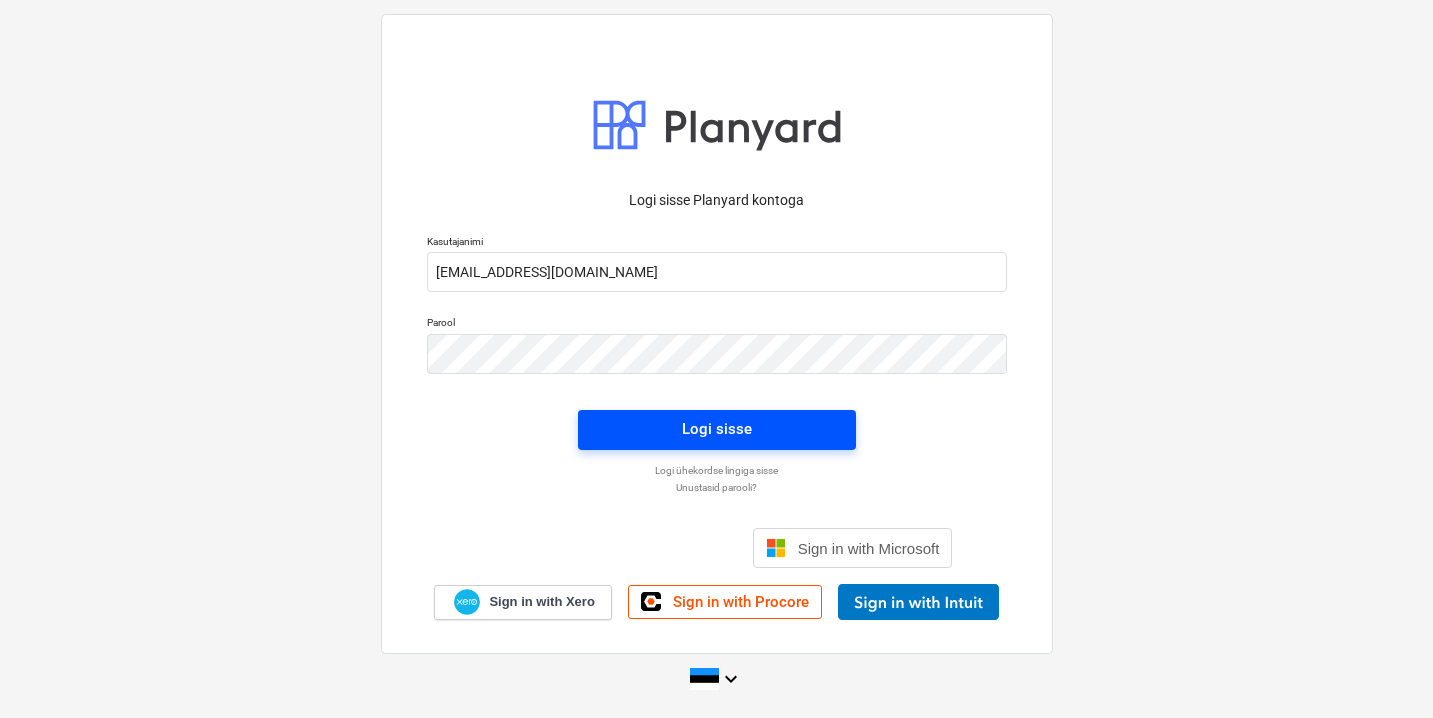 click on "Logi sisse" at bounding box center (717, 429) 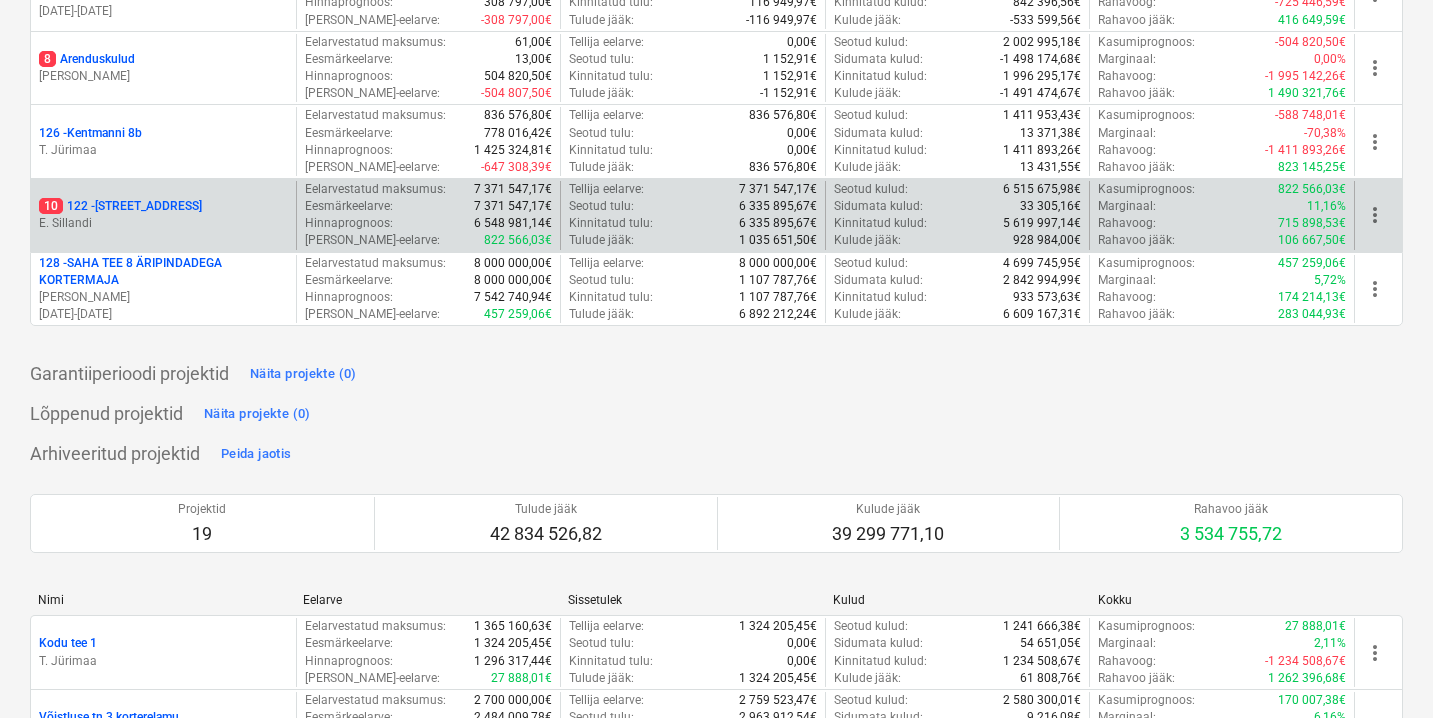 scroll, scrollTop: 362, scrollLeft: 0, axis: vertical 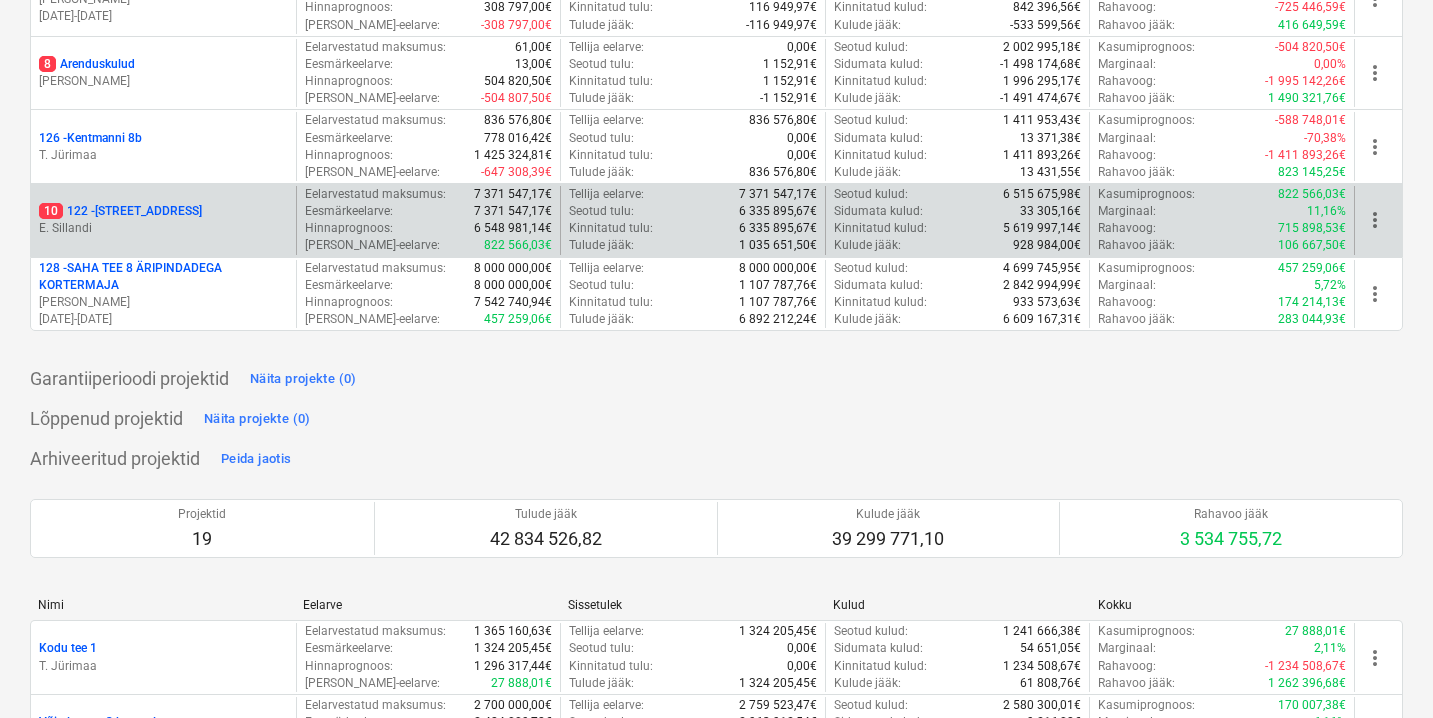 click on "10  122 -  [STREET_ADDRESS]" at bounding box center [120, 211] 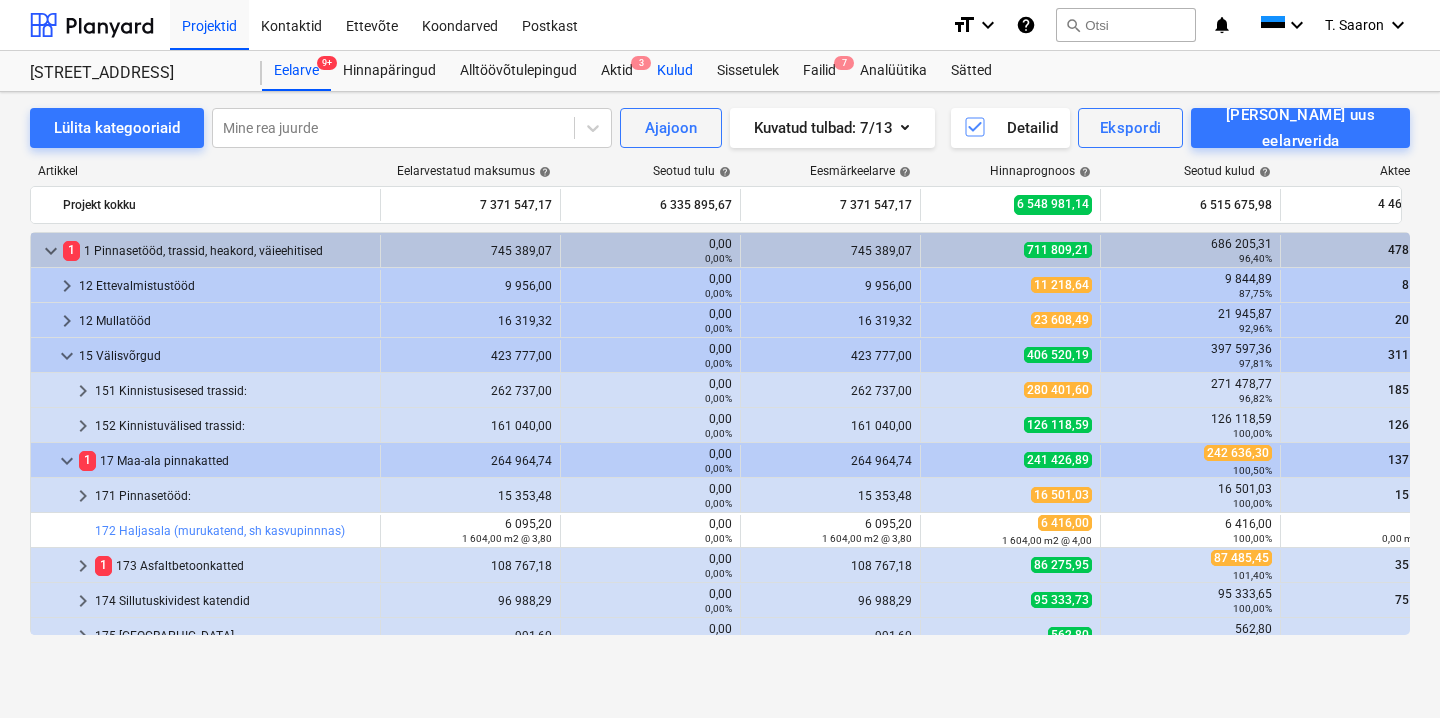 click on "Kulud" at bounding box center (675, 71) 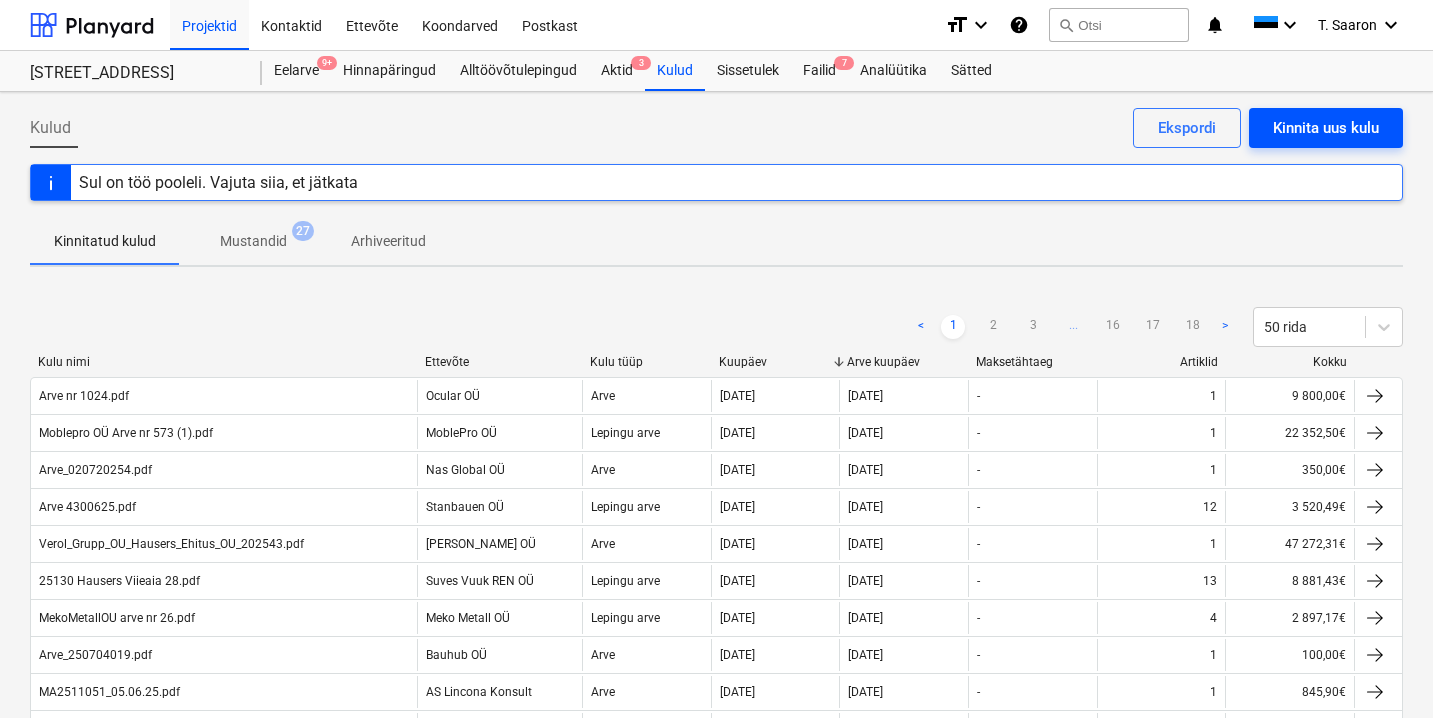 scroll, scrollTop: 0, scrollLeft: 0, axis: both 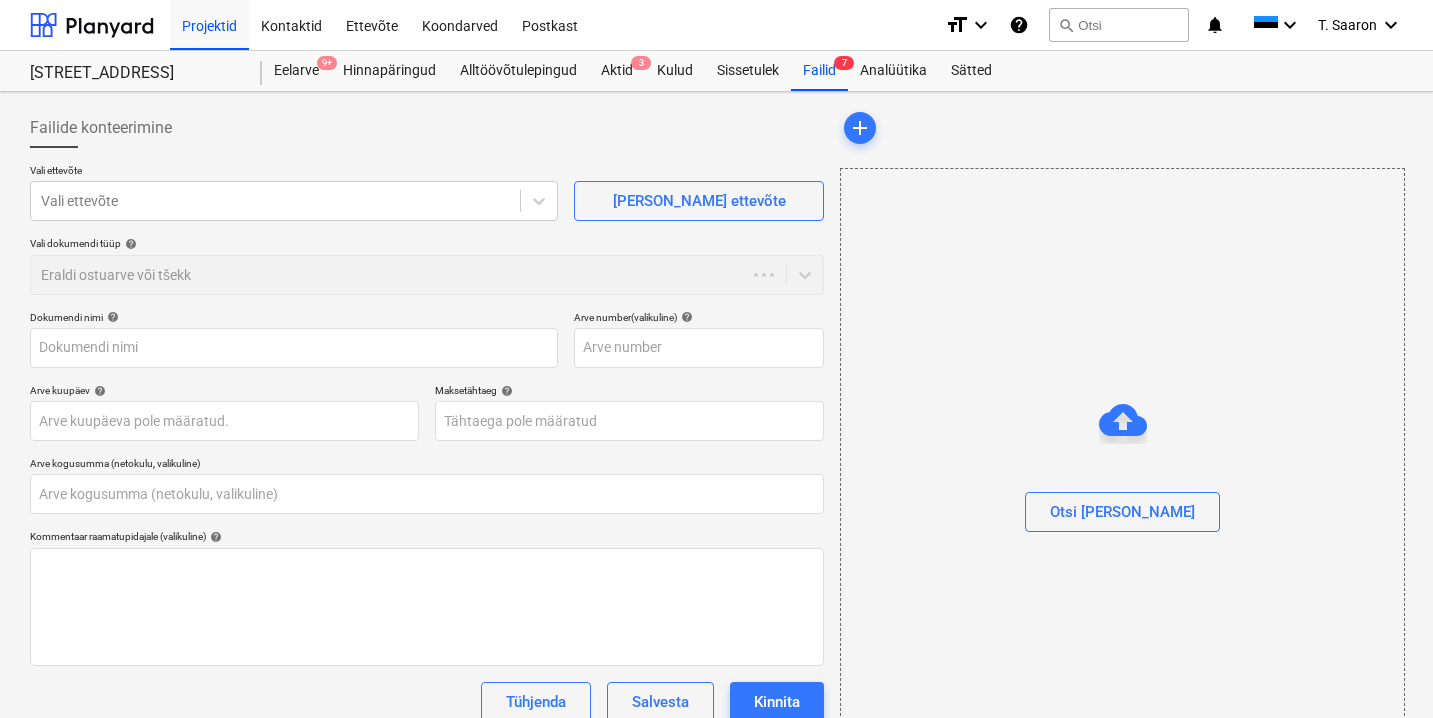 type on "0,00" 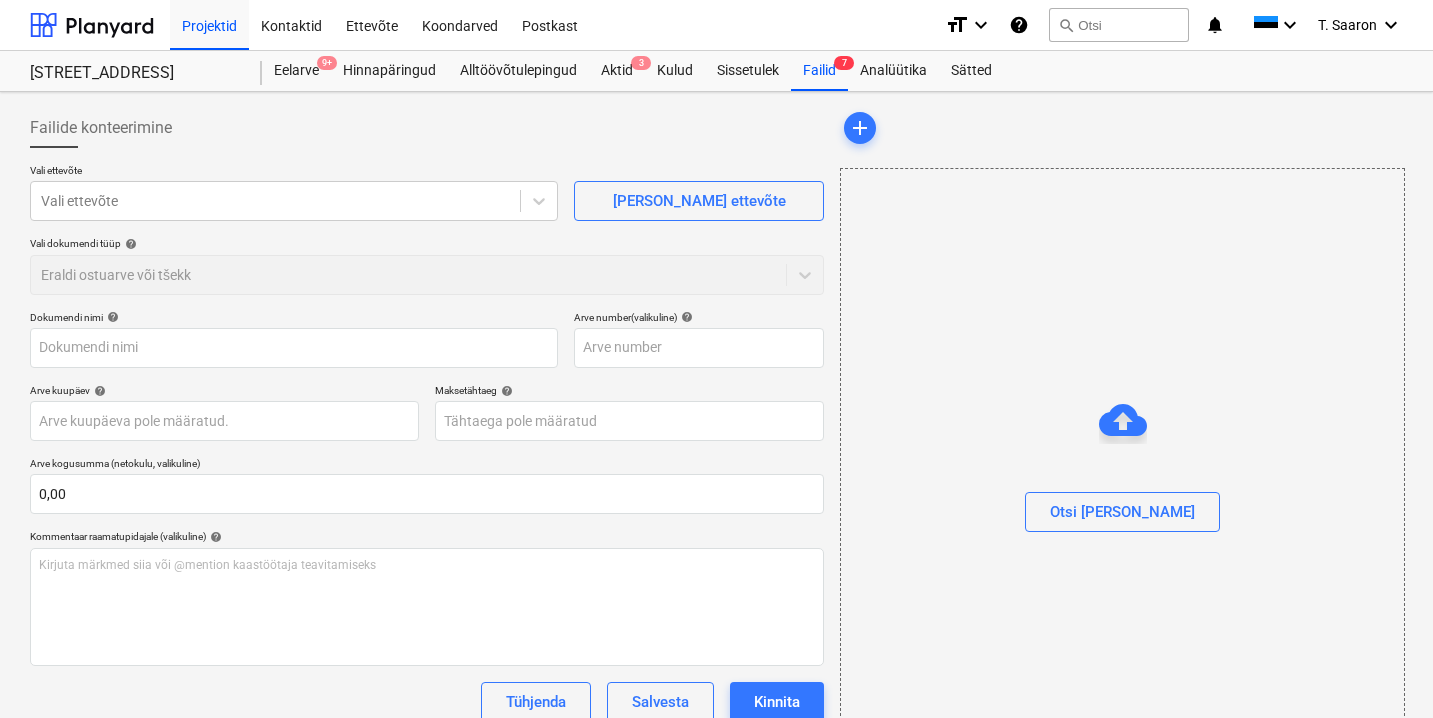 type on "97533-5KO_0206.pdf" 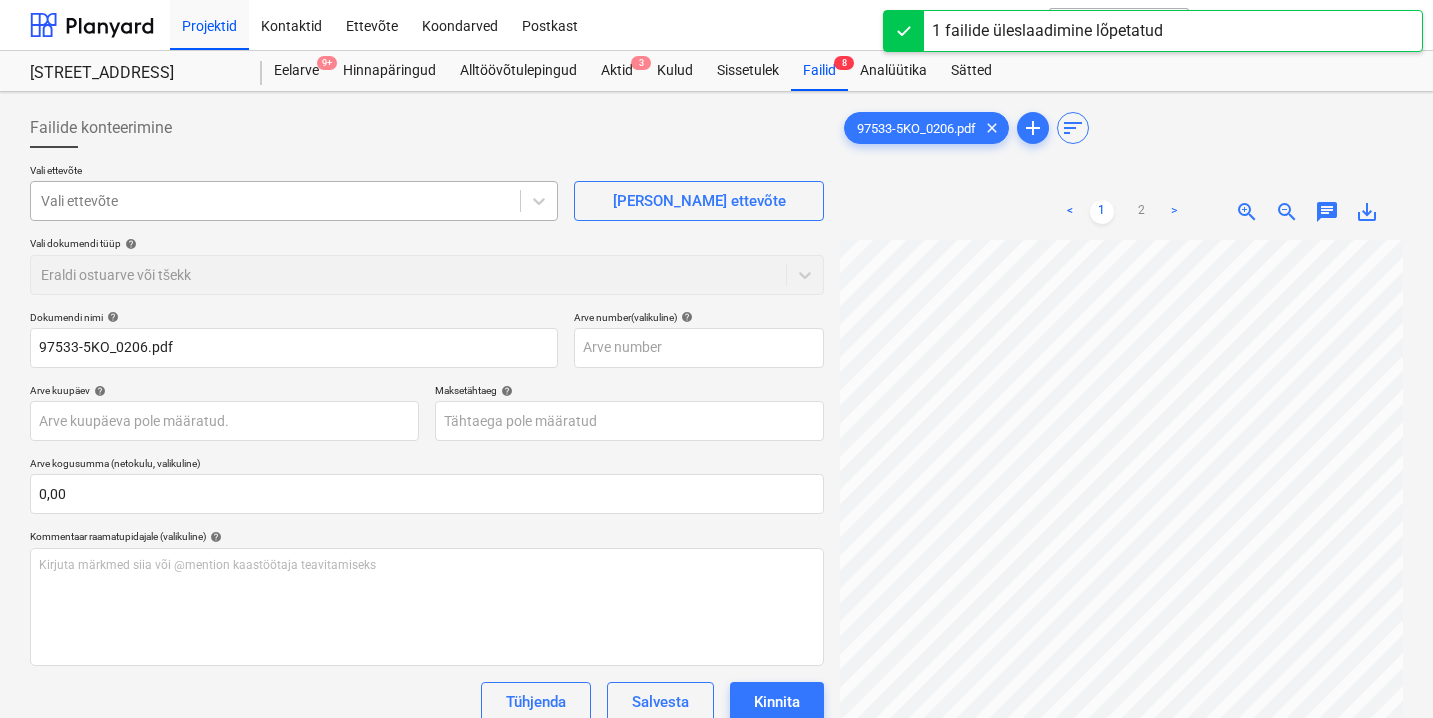 click at bounding box center (275, 201) 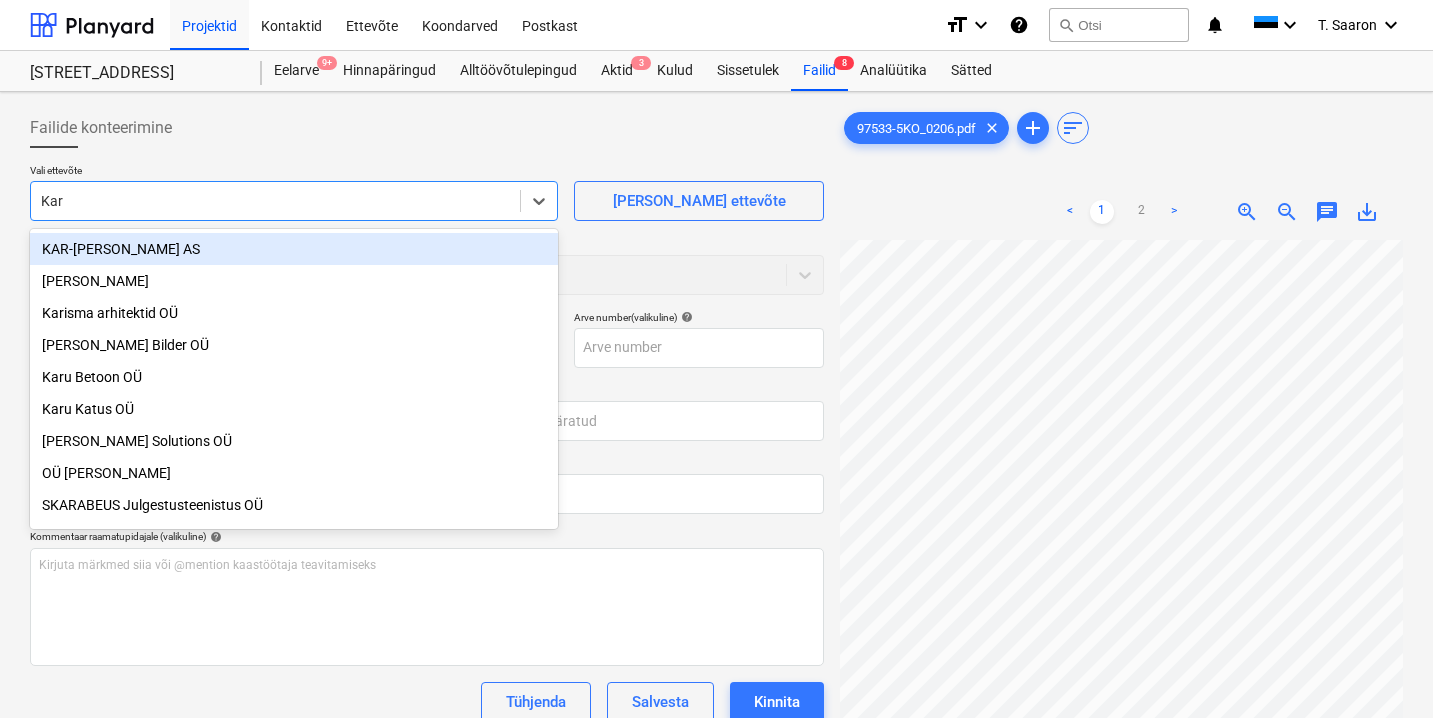 type on "[PERSON_NAME]" 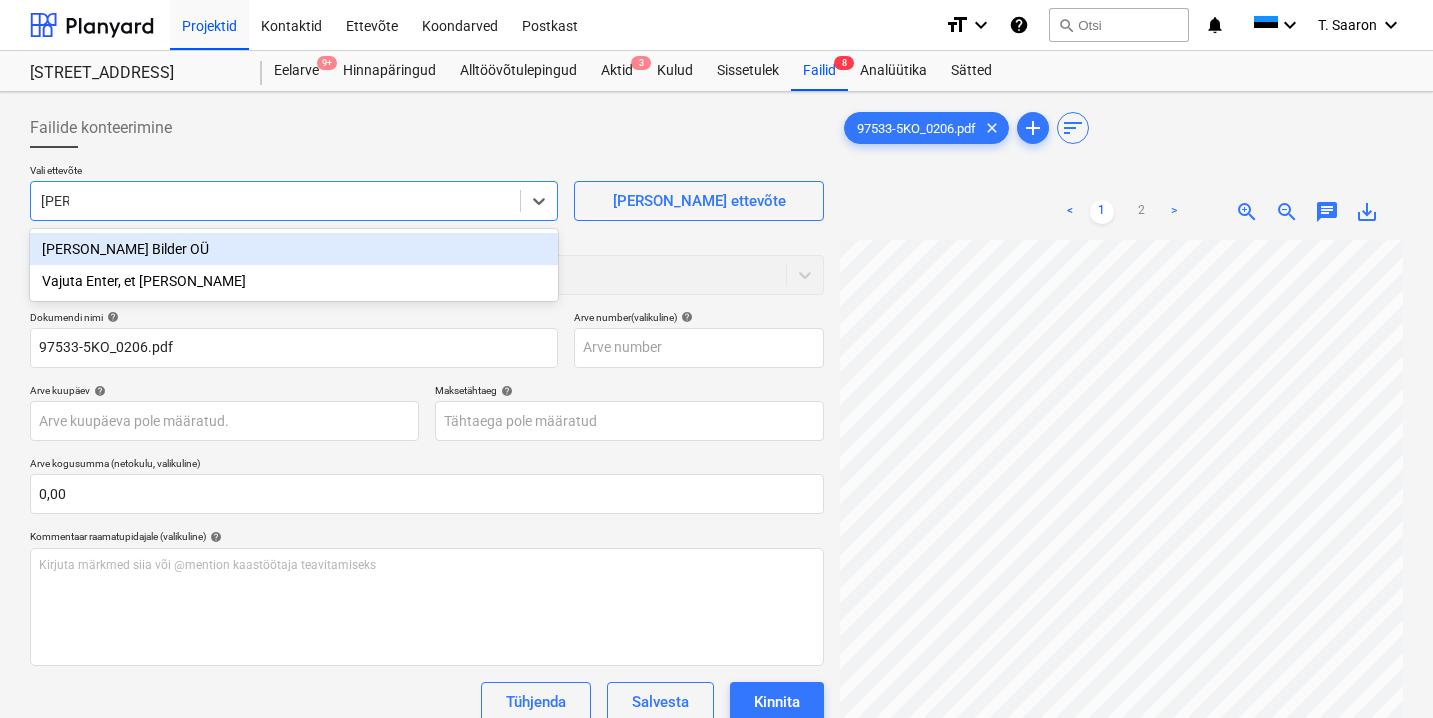 click on "[PERSON_NAME] Bilder OÜ" at bounding box center [294, 249] 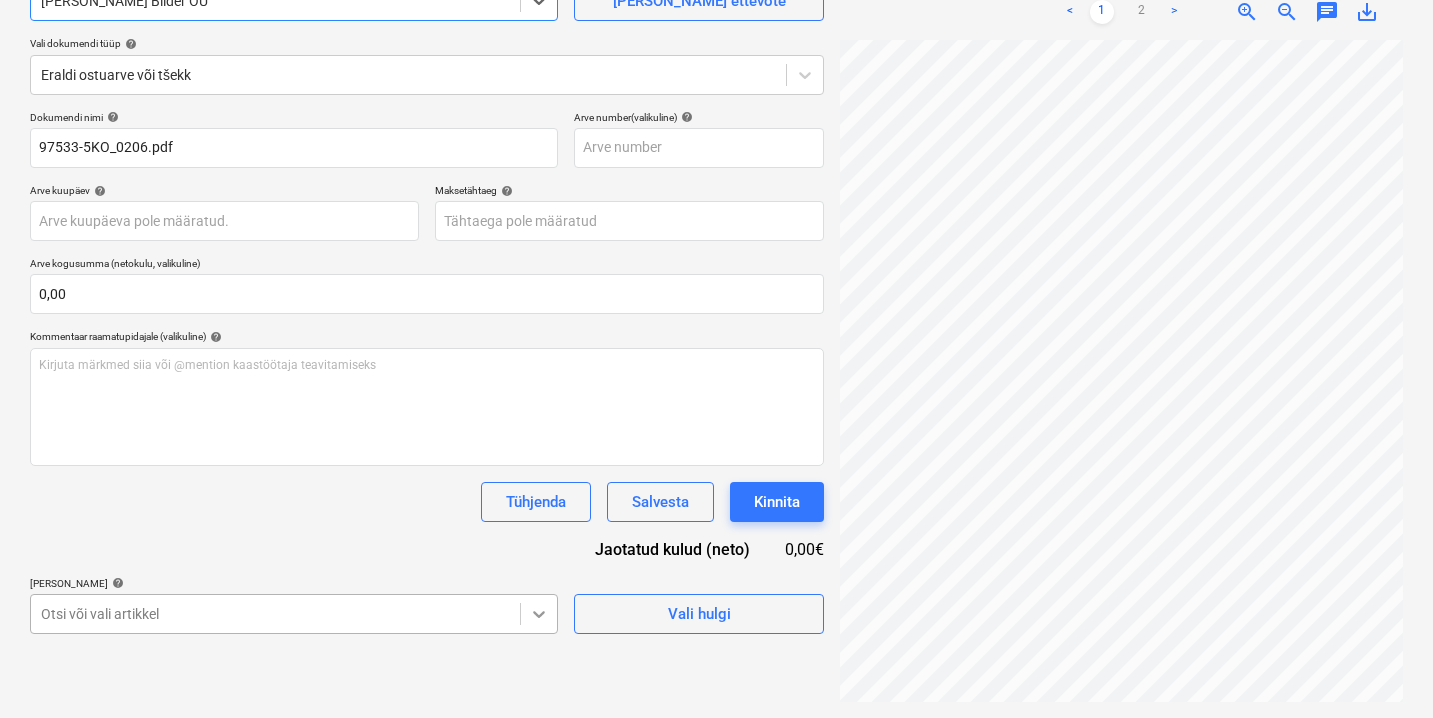 click on "Projektid Kontaktid Ettevõte Koondarved Postkast format_size keyboard_arrow_down help search Otsi notifications 0 keyboard_arrow_down T. [PERSON_NAME] keyboard_arrow_down Viieaia tee 28 Eelarve 9+ Hinnapäringud Alltöövõtulepingud Aktid 3 Kulud Sissetulek Failid 8 Analüütika Sätted Failide konteerimine Vali ettevõte option [PERSON_NAME]  , selected.   Select is focused ,type to refine list, press Down to open the menu,  [PERSON_NAME] OÜ   [PERSON_NAME] uus ettevõte Vali dokumendi tüüp help Eraldi ostuarve või tšekk Dokumendi nimi help 97533-5KO_0206.pdf Arve number  (valikuline) help Arve kuupäev help Press the down arrow key to interact with the calendar and
select a date. Press the question mark key to get the keyboard shortcuts for changing dates. Maksetähtaeg help Press the down arrow key to interact with the calendar and
select a date. Press the question mark key to get the keyboard shortcuts for changing dates. Arve kogusumma (netokulu, valikuline) 0,00 Kommentaar raamatupidajale (valikuline)" at bounding box center [716, 159] 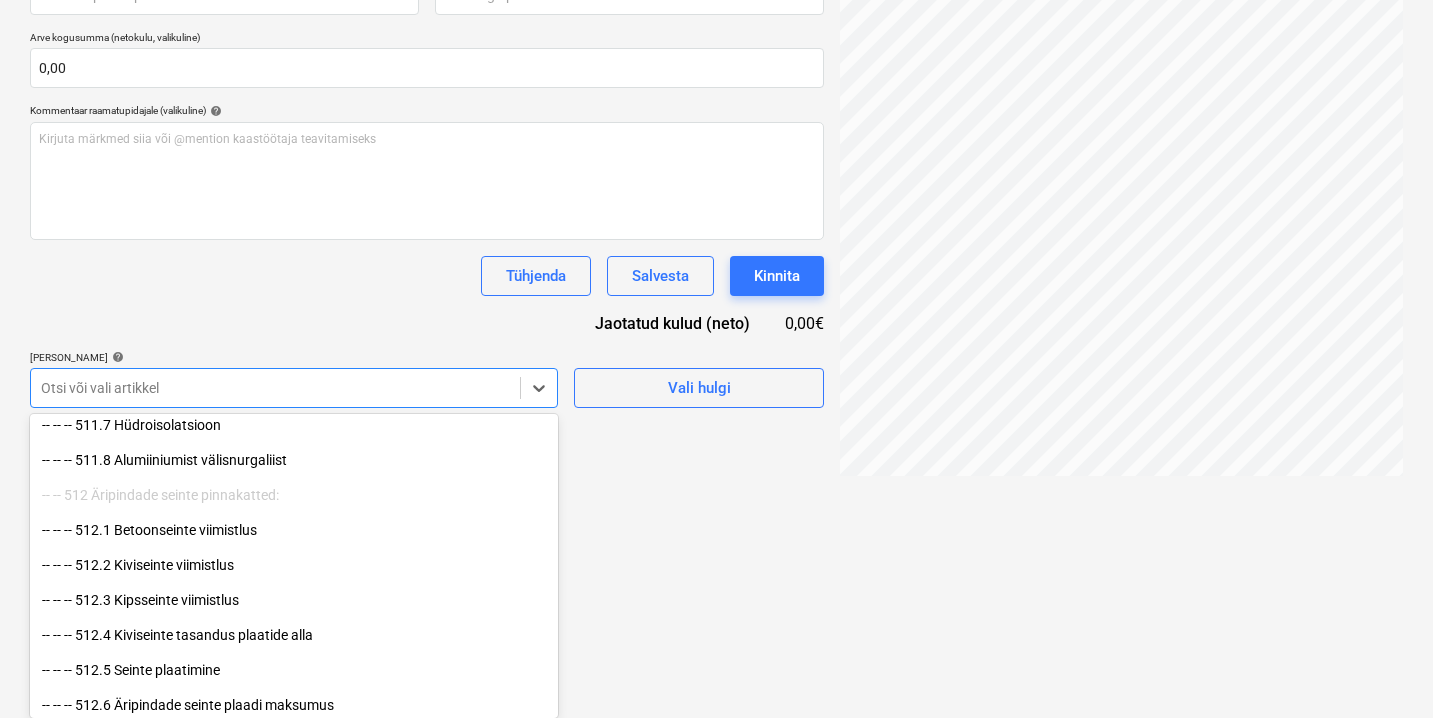 scroll, scrollTop: 23675, scrollLeft: 0, axis: vertical 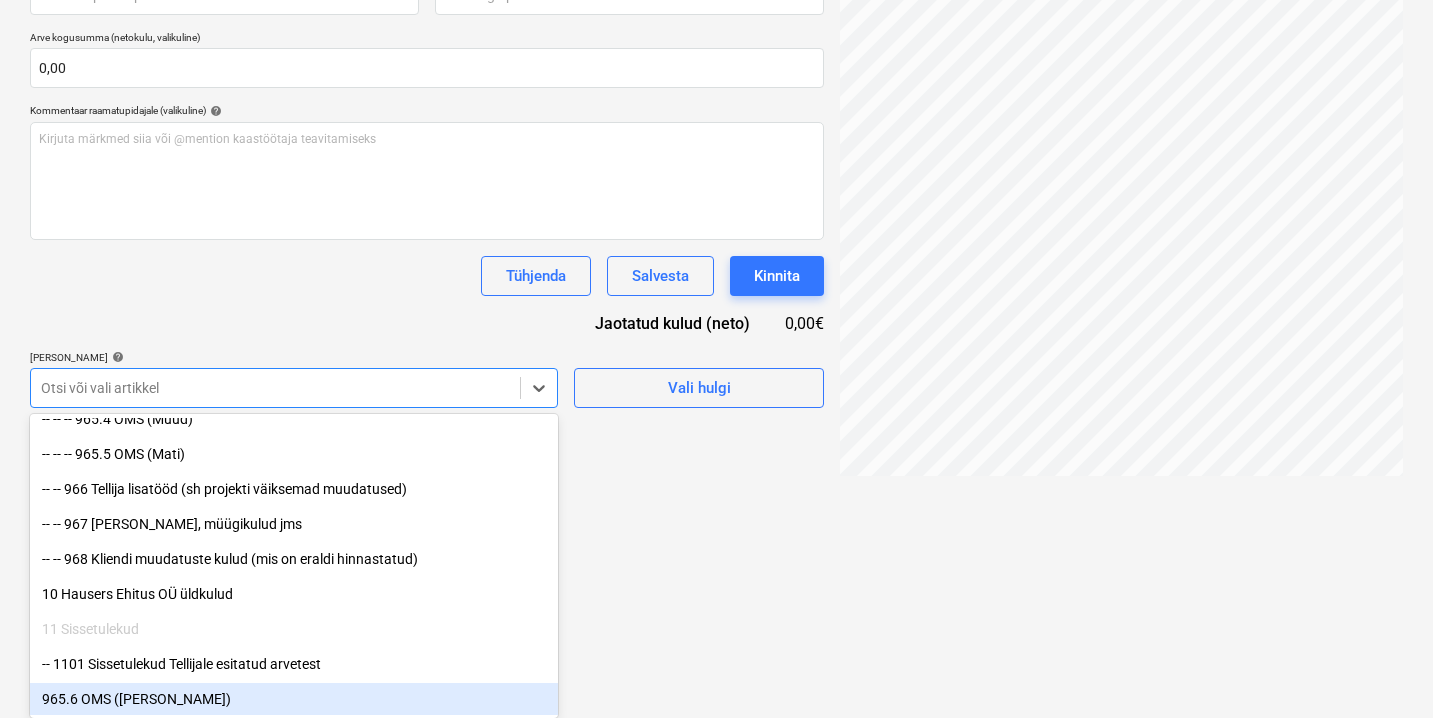click on "965.6 OMS ([PERSON_NAME])" at bounding box center [294, 699] 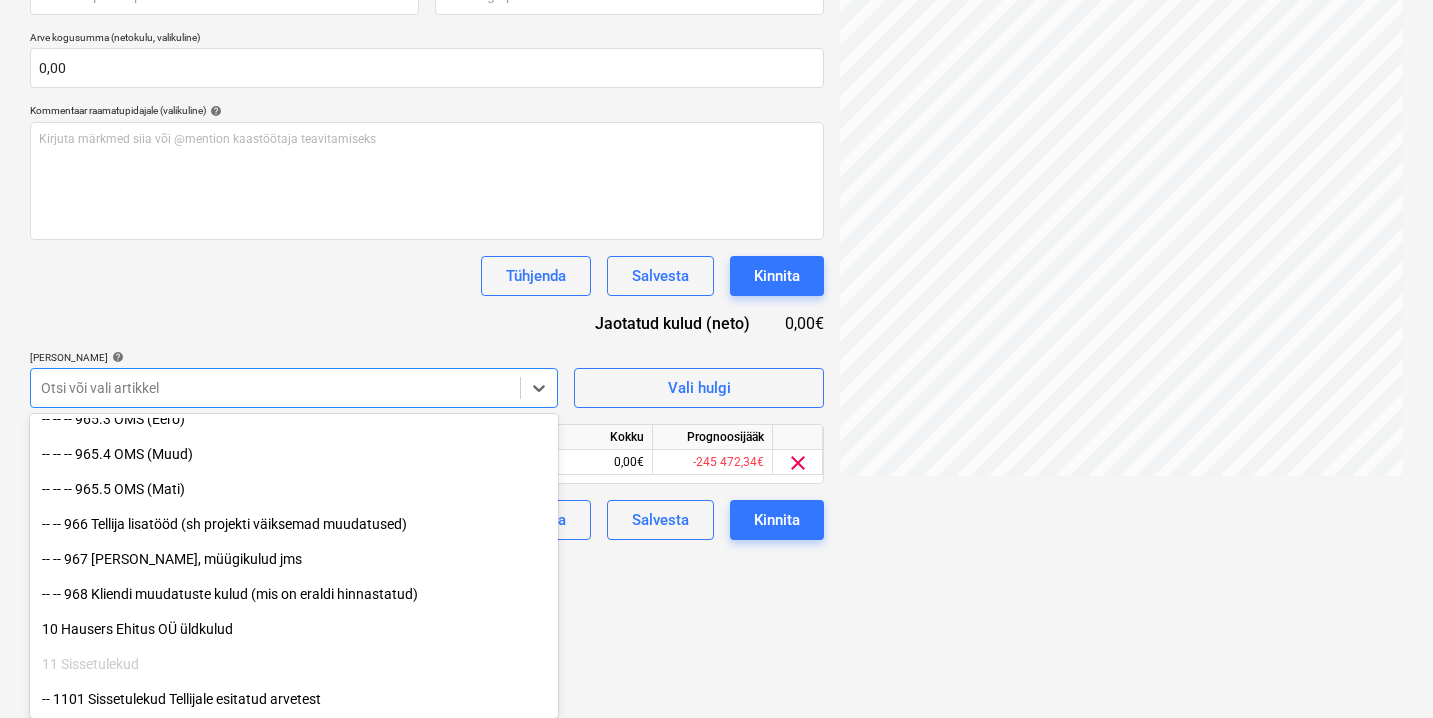 scroll, scrollTop: 23640, scrollLeft: 0, axis: vertical 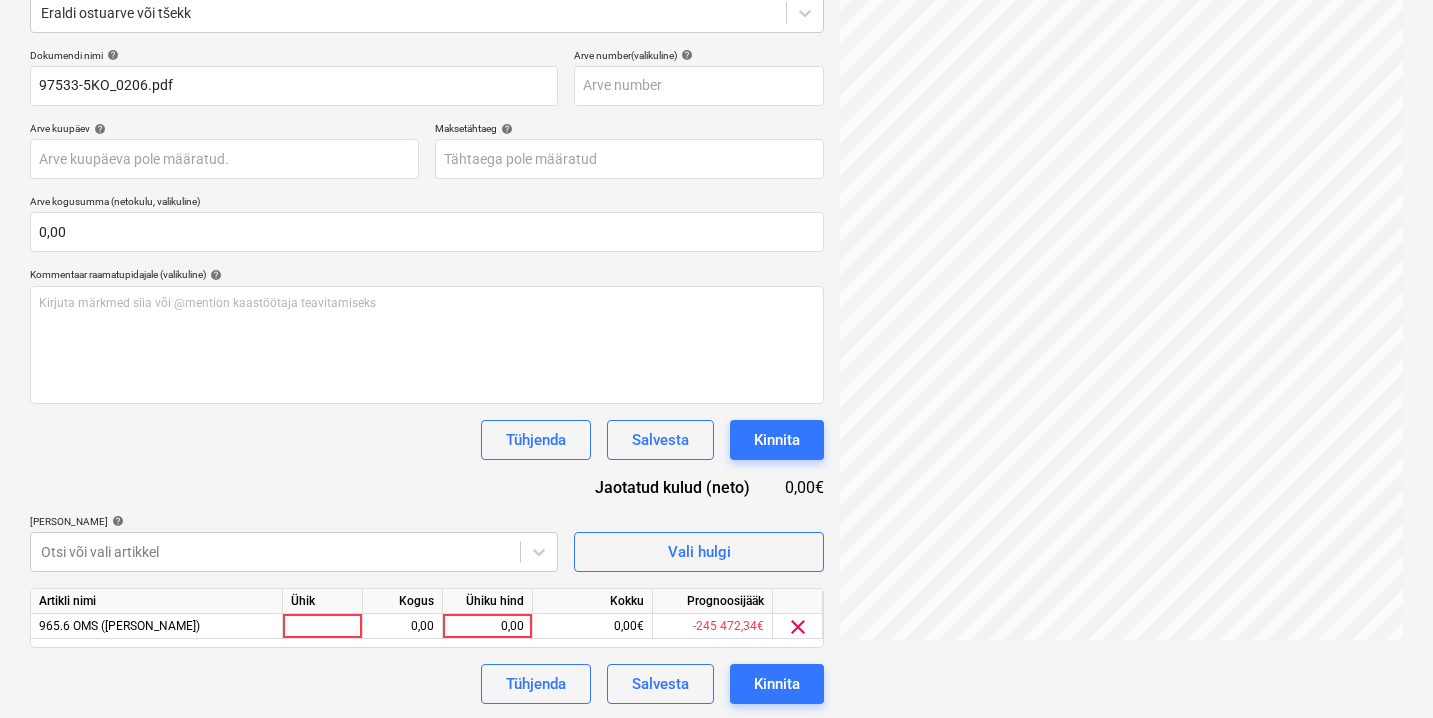 click on "Projektid Kontaktid Ettevõte Koondarved Postkast format_size keyboard_arrow_down help search Otsi notifications 0 keyboard_arrow_down T. [PERSON_NAME] keyboard_arrow_down Viieaia tee 28 Eelarve 9+ Hinnapäringud Alltöövõtulepingud Aktid 3 Kulud Sissetulek Failid 8 Analüütika Sätted Failide konteerimine Vali ettevõte [PERSON_NAME] OÜ   [PERSON_NAME] uus ettevõte Vali dokumendi tüüp help [PERSON_NAME] ostuarve või tšekk Dokumendi nimi help 97533-5KO_0206.pdf Arve number  (valikuline) help Arve kuupäev help Press the down arrow key to interact with the calendar and
select a date. Press the question mark key to get the keyboard shortcuts for changing dates. Maksetähtaeg help Press the down arrow key to interact with the calendar and
select a date. Press the question mark key to get the keyboard shortcuts for changing dates. Arve kogusumma (netokulu, valikuline) 0,00 Kommentaar raamatupidajale (valikuline) help [PERSON_NAME] märkmed siia või @mention kaastöötaja teavitamiseks ﻿ Tühjenda Salvesta Kinnita add" at bounding box center [716, 97] 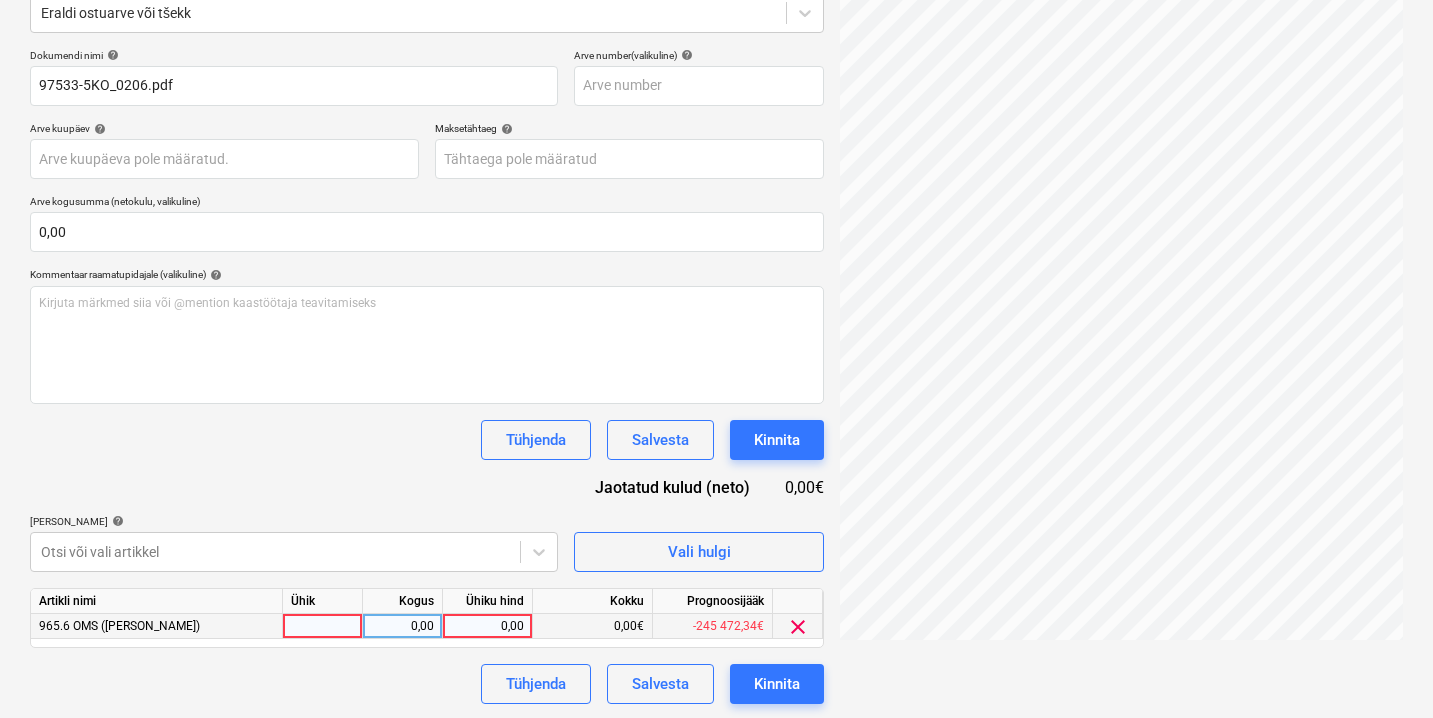 click at bounding box center [323, 626] 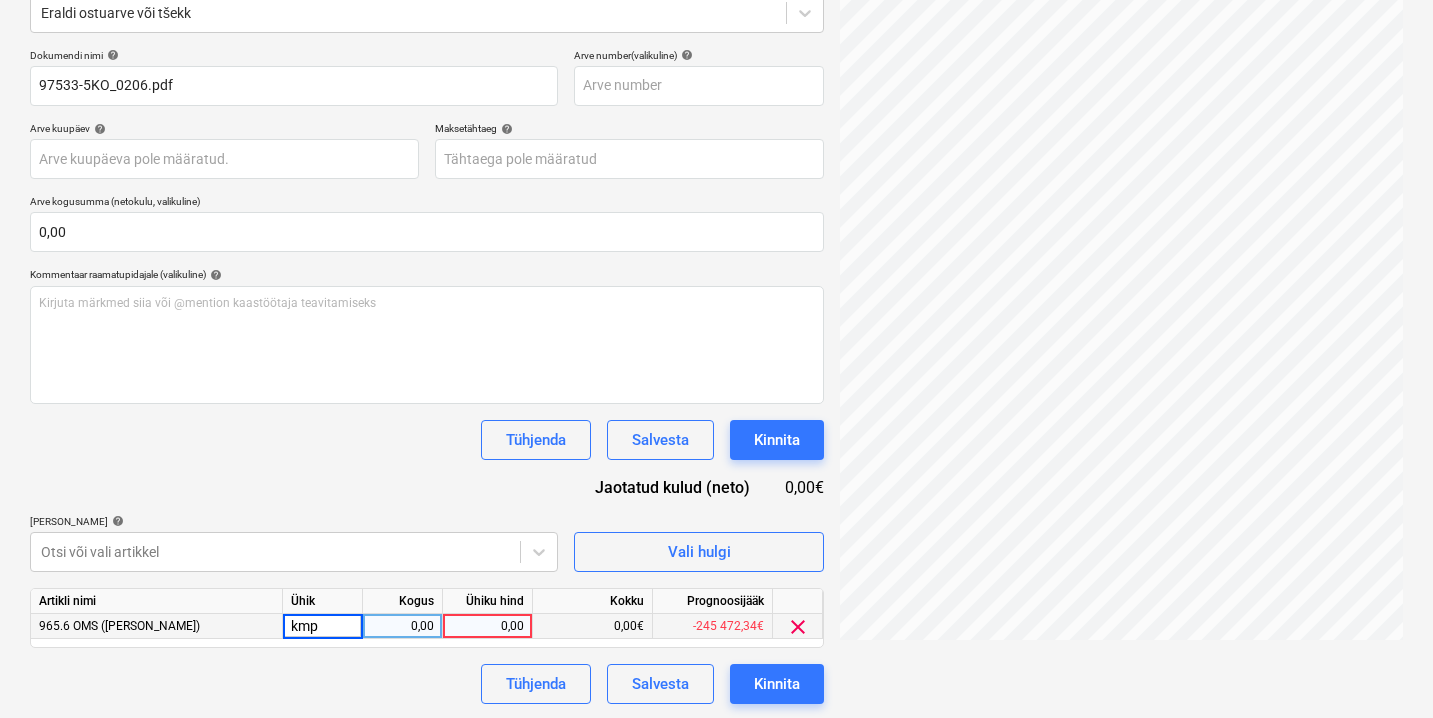 type on "kmpl" 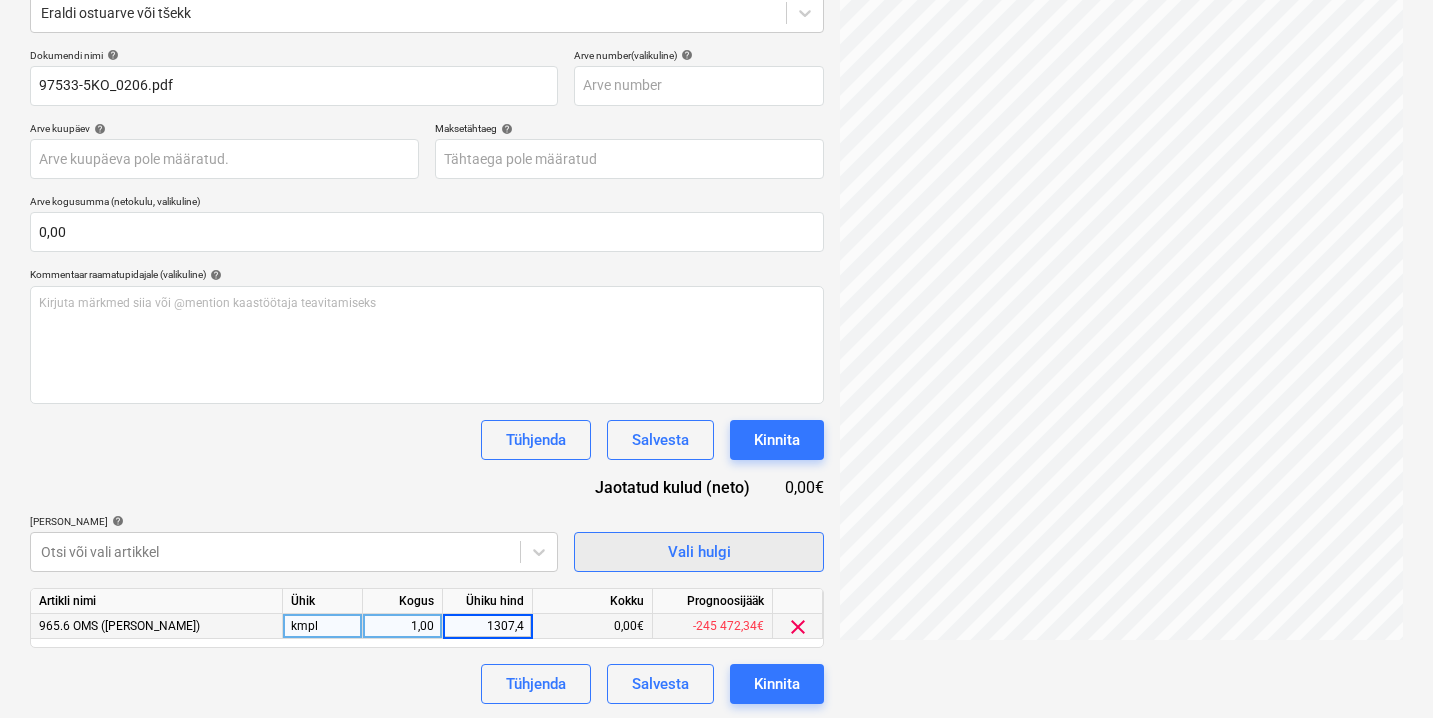 type on "1307,45" 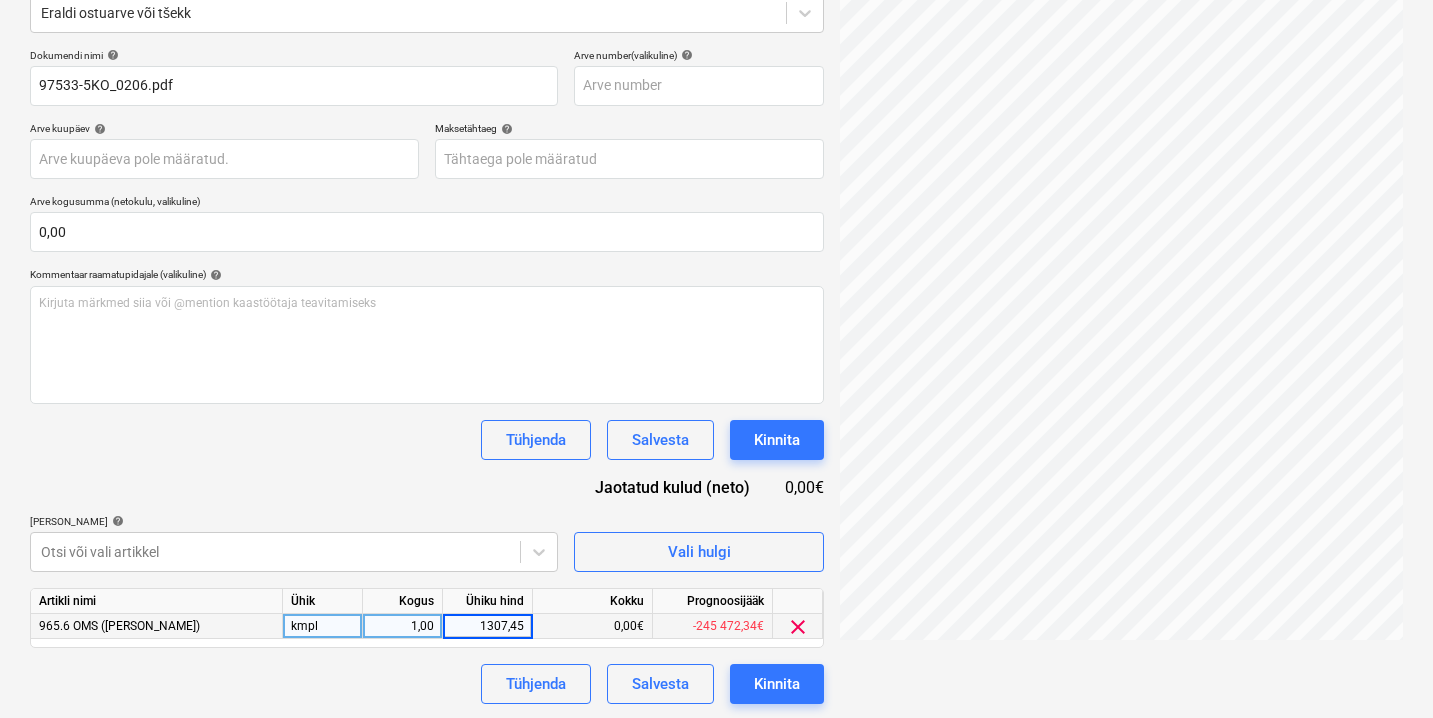 click on "Tühjenda Salvesta Kinnita" at bounding box center (427, 684) 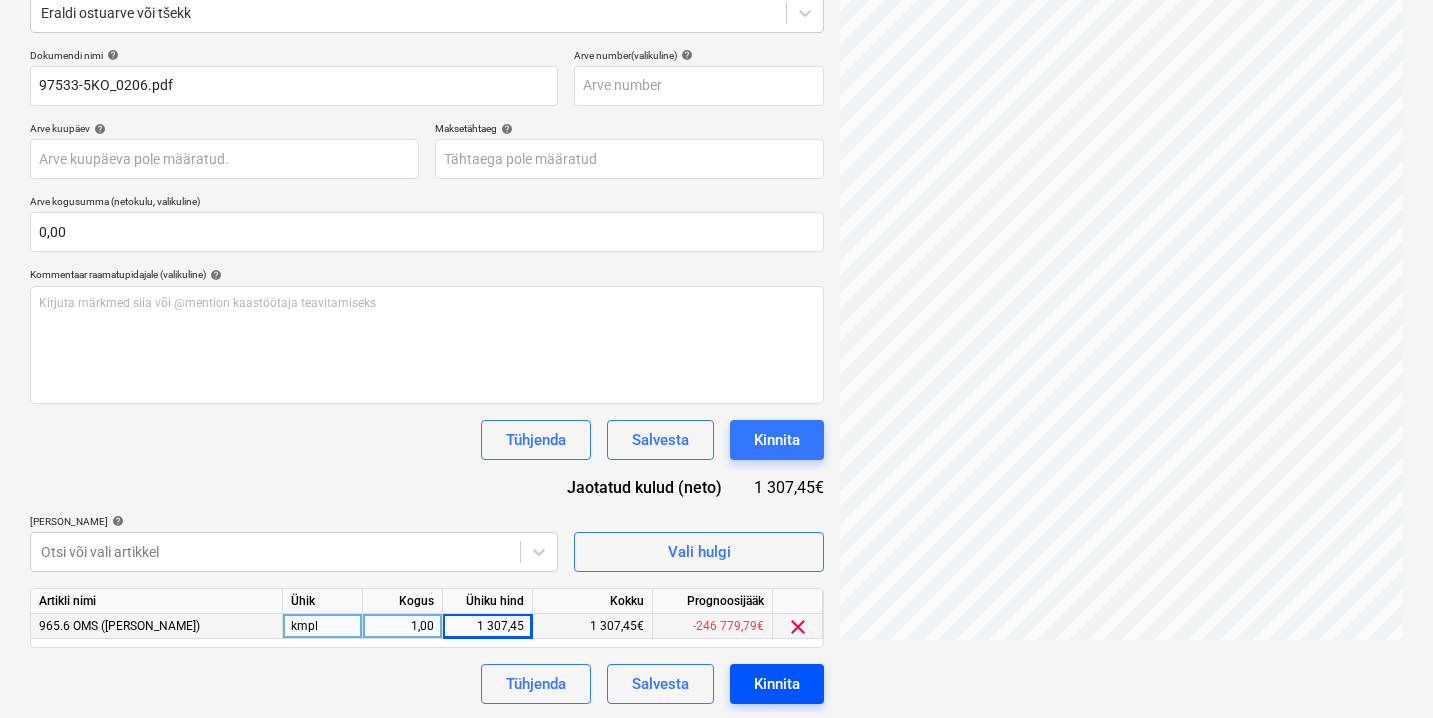 click on "Kinnita" at bounding box center [777, 684] 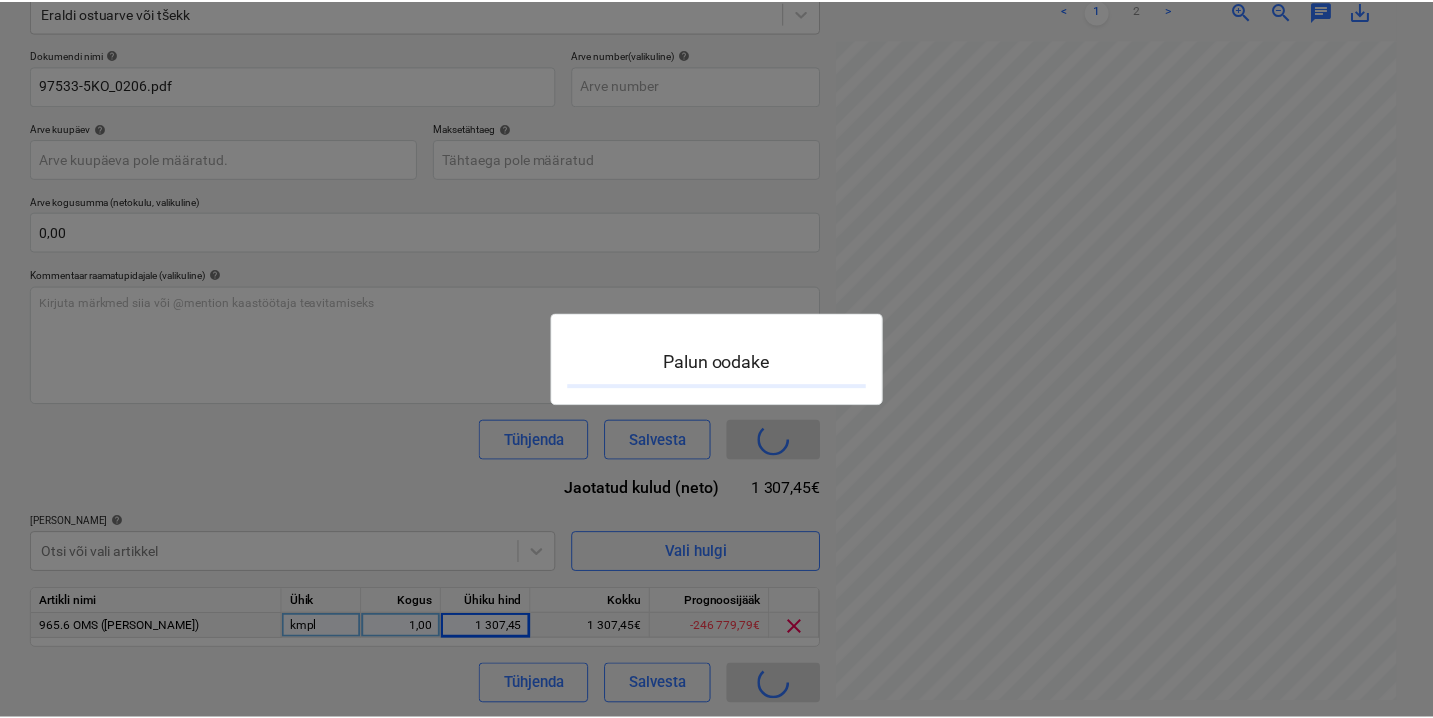 scroll, scrollTop: 0, scrollLeft: 0, axis: both 